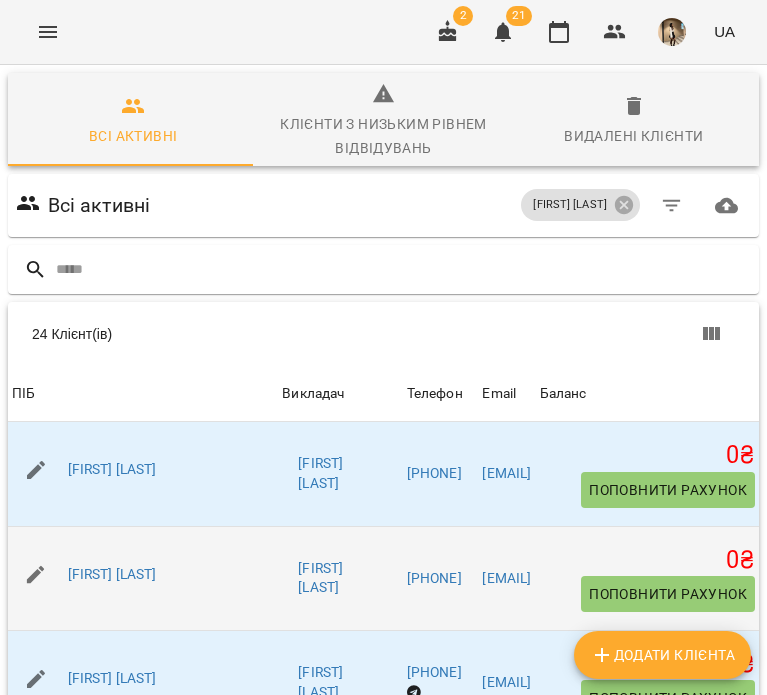 scroll, scrollTop: 0, scrollLeft: 0, axis: both 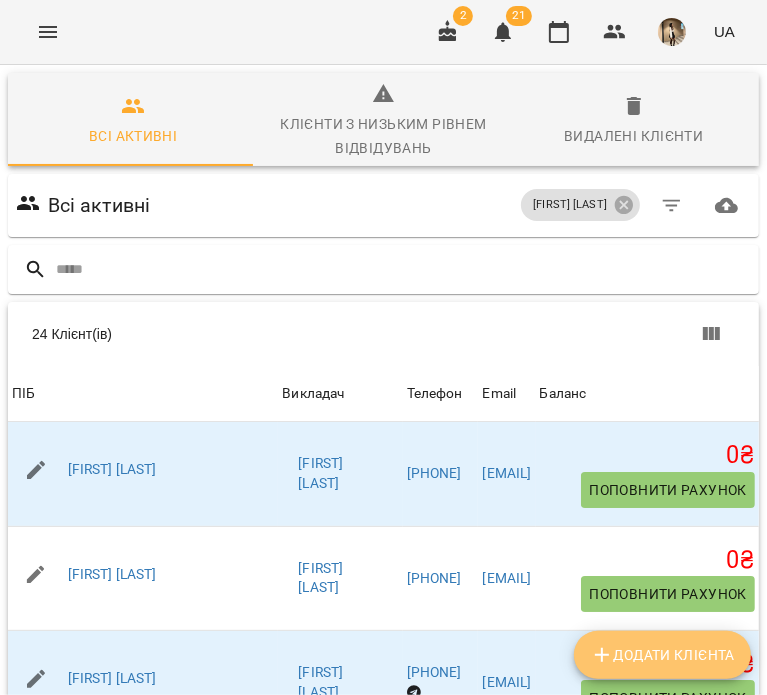 click on "Додати клієнта" at bounding box center (662, 655) 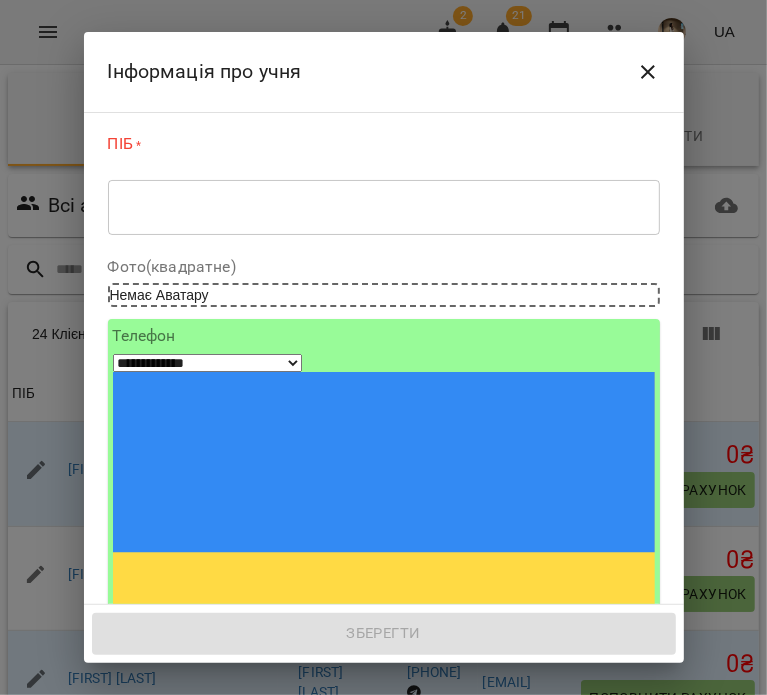 click on "* ​" at bounding box center (384, 207) 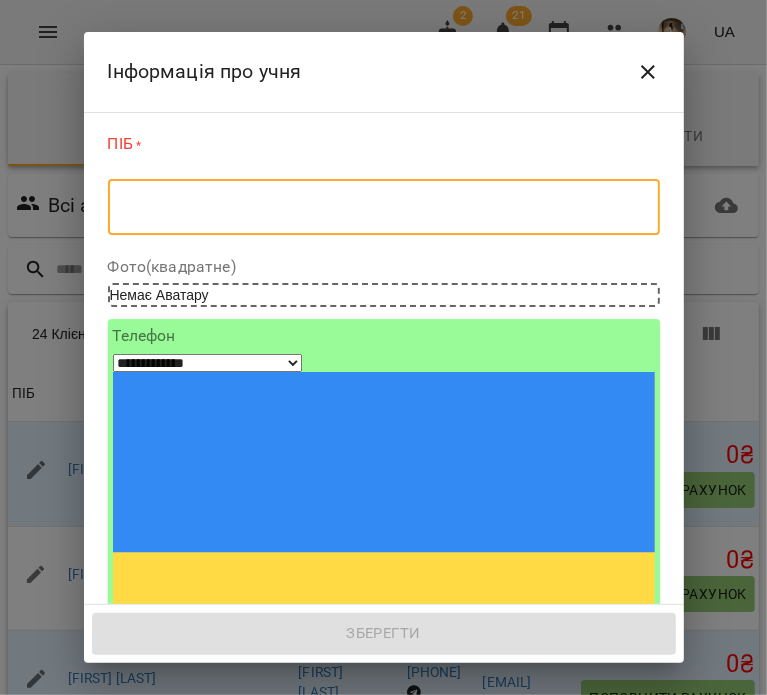 paste on "**********" 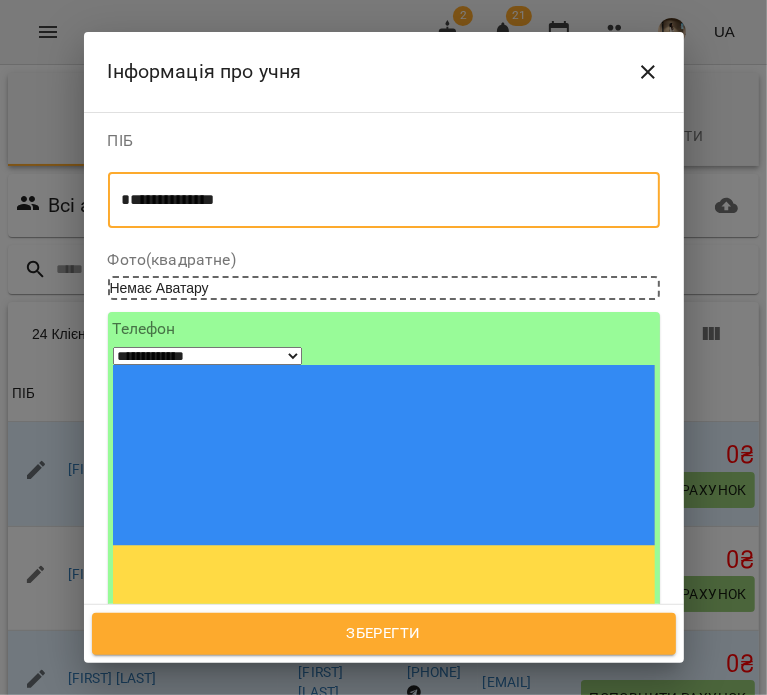 type on "**********" 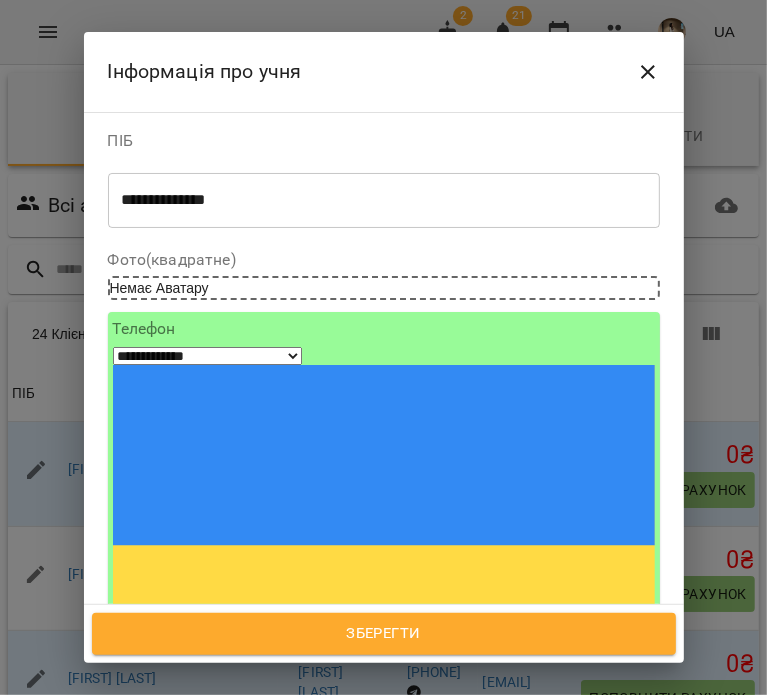 click at bounding box center (187, 739) 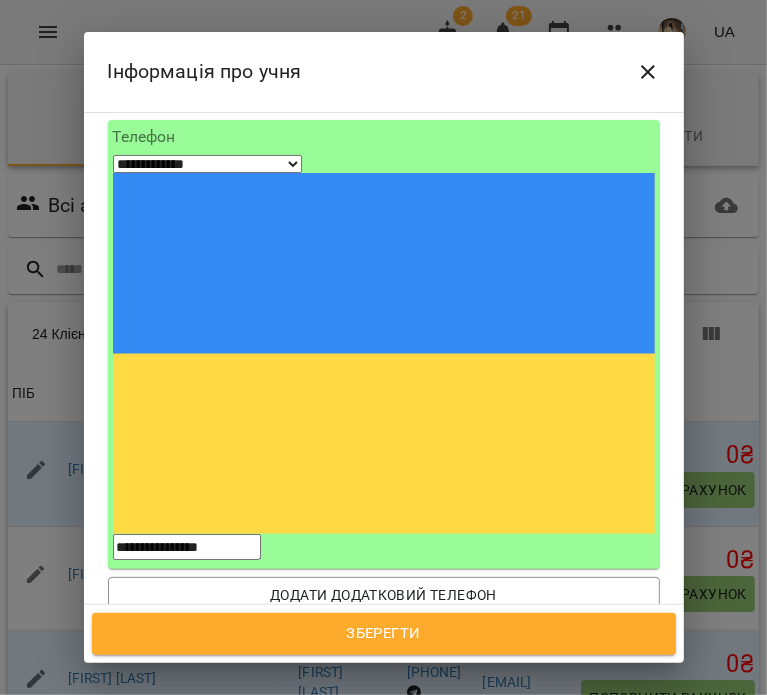 scroll, scrollTop: 194, scrollLeft: 0, axis: vertical 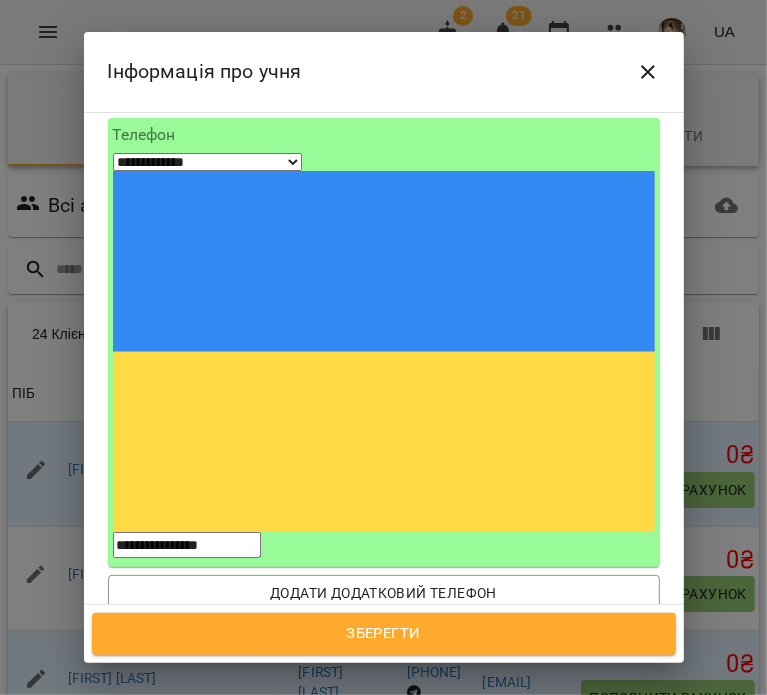 type on "**********" 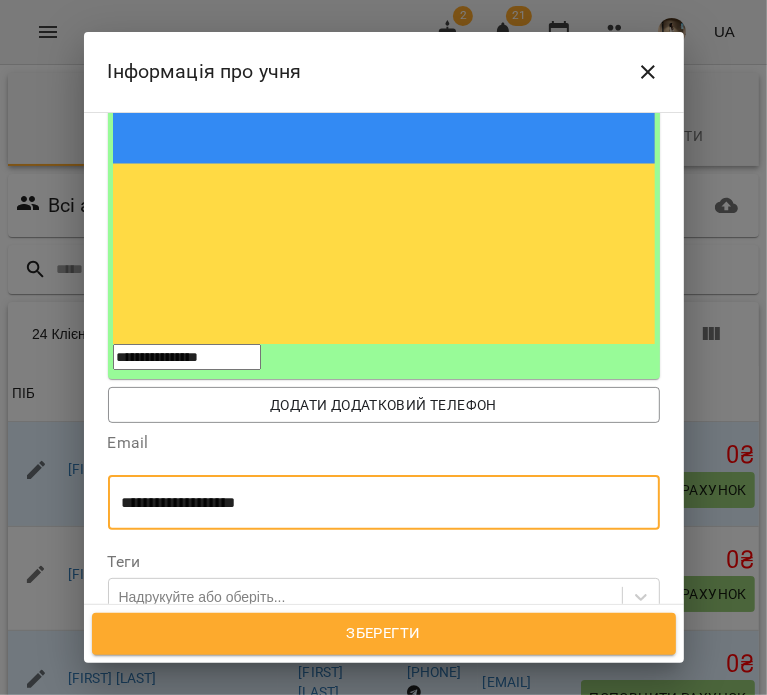 scroll, scrollTop: 579, scrollLeft: 0, axis: vertical 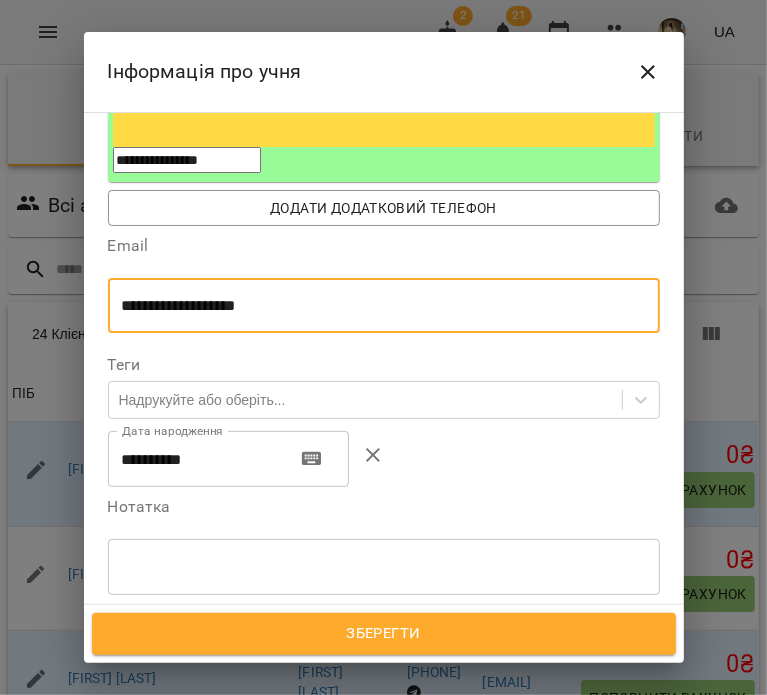type on "**********" 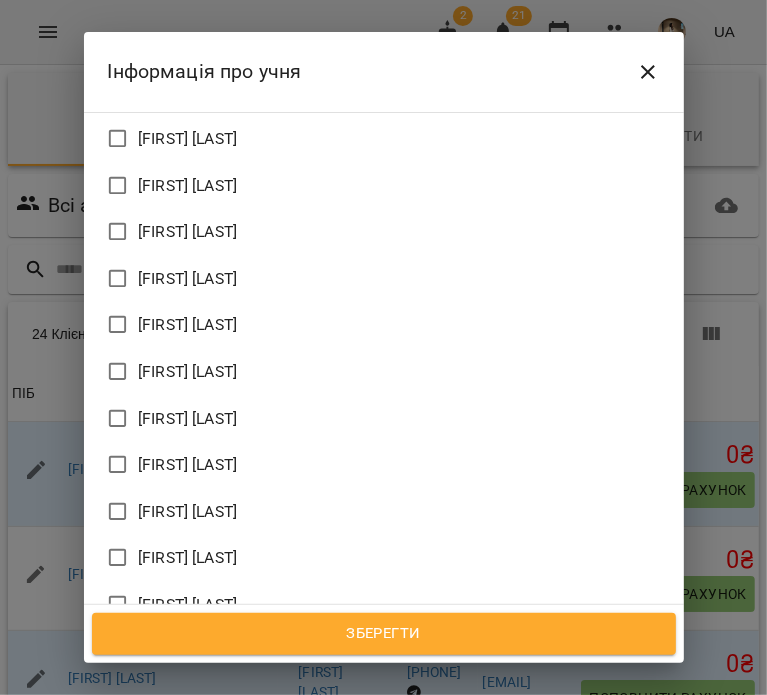 scroll, scrollTop: 1511, scrollLeft: 0, axis: vertical 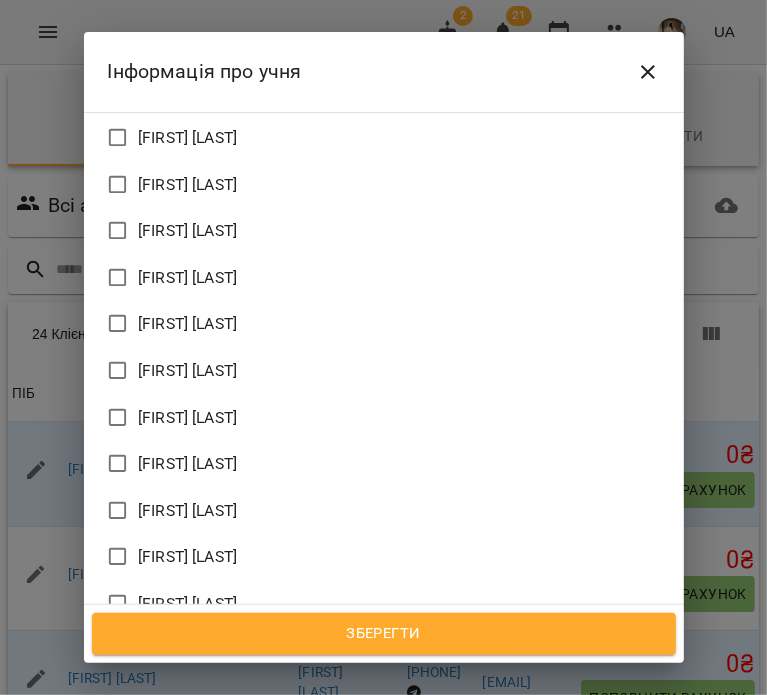 click on "[FIRST] [LAST]" at bounding box center (187, 744) 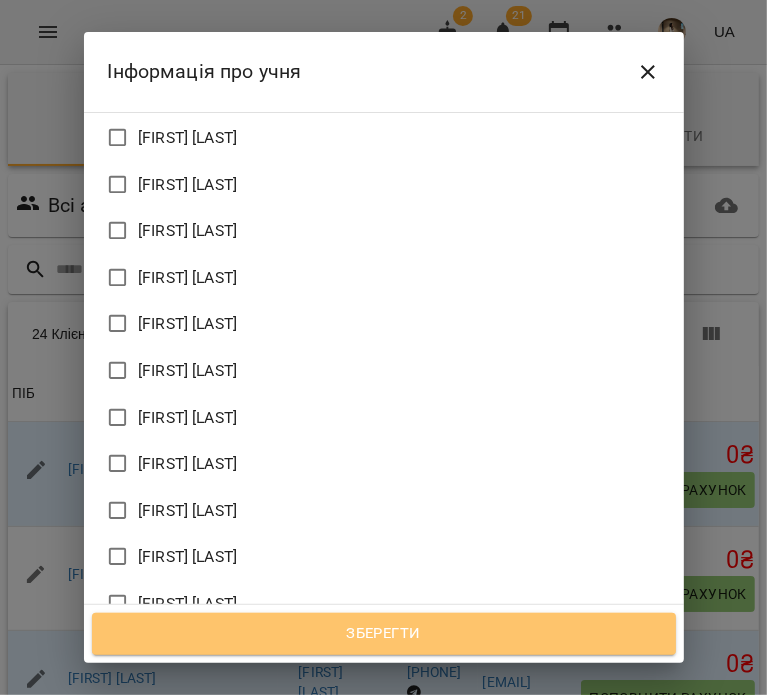 click on "Зберегти" at bounding box center (384, 634) 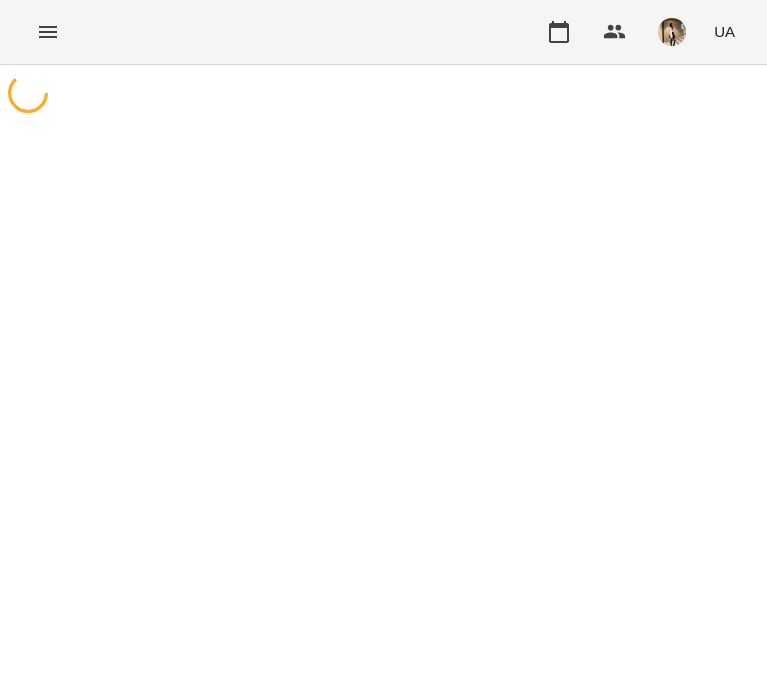 scroll, scrollTop: 0, scrollLeft: 0, axis: both 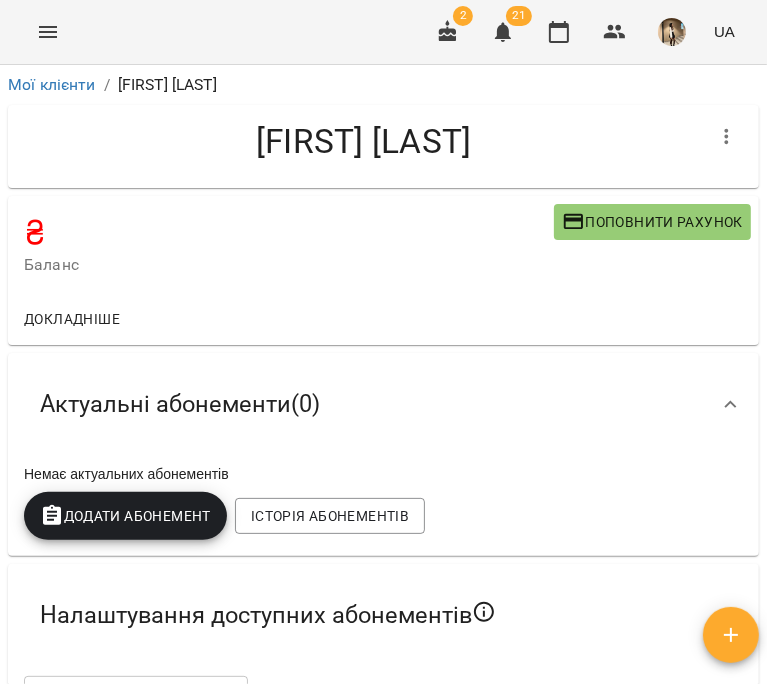 click on "Додати Абонемент" at bounding box center (125, 516) 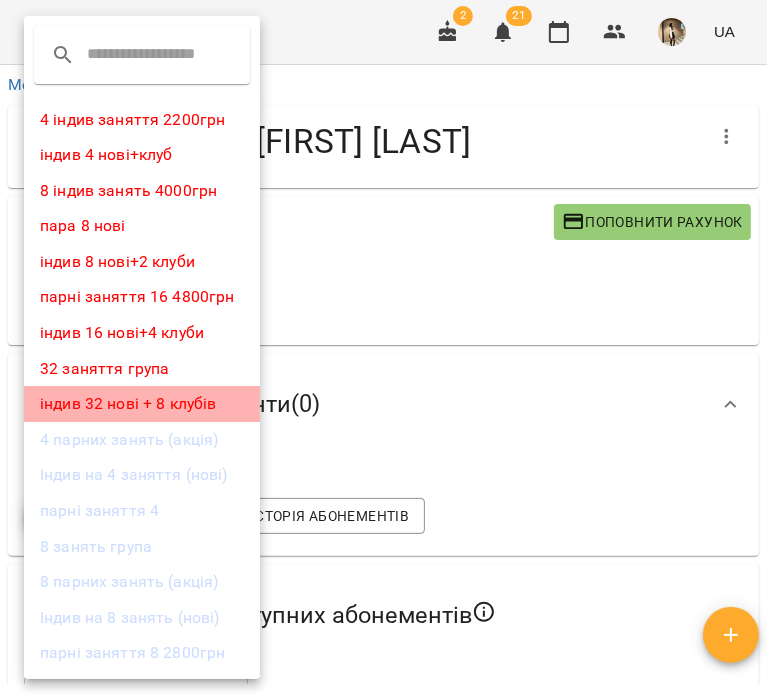click on "індив 32 нові + 8 клубів" at bounding box center (142, 404) 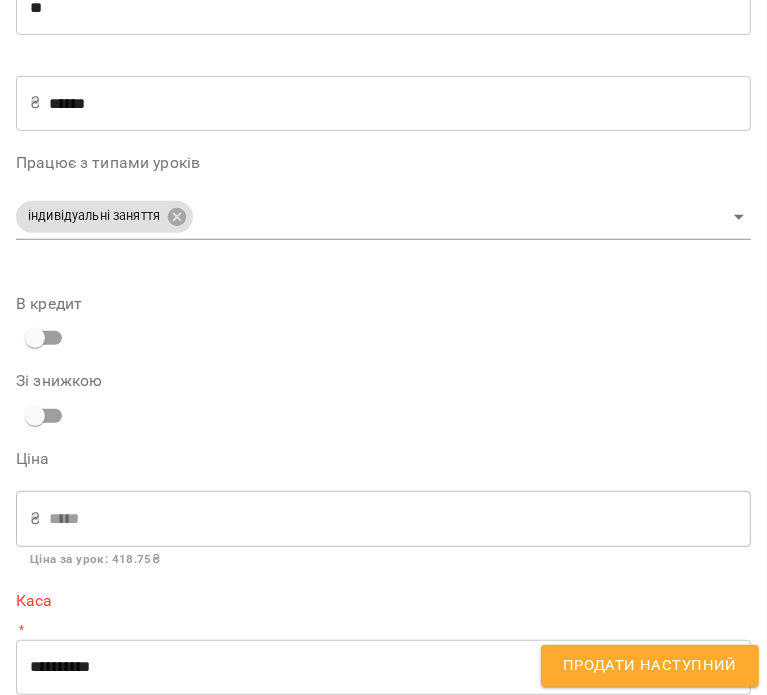scroll, scrollTop: 423, scrollLeft: 0, axis: vertical 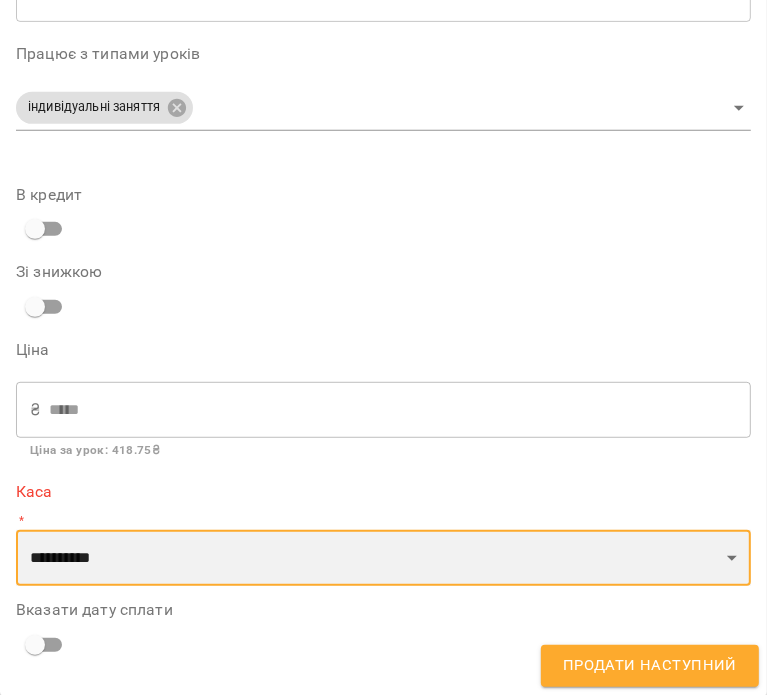 click on "**********" at bounding box center [383, 558] 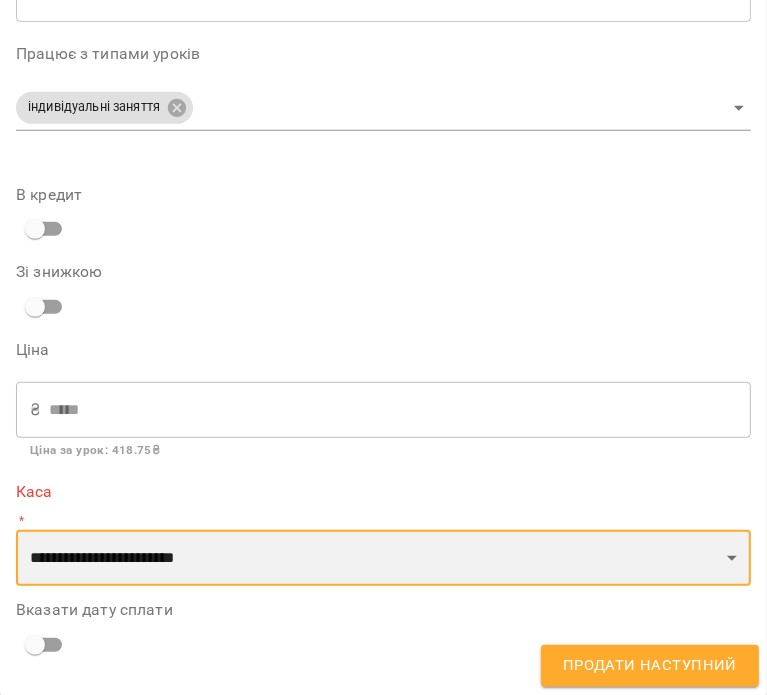 click on "**********" at bounding box center (383, 558) 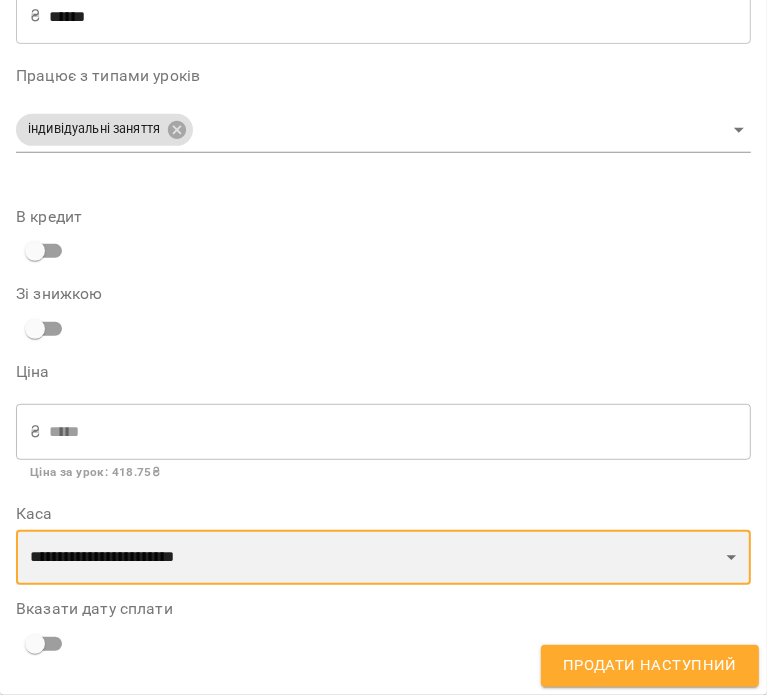 scroll, scrollTop: 400, scrollLeft: 0, axis: vertical 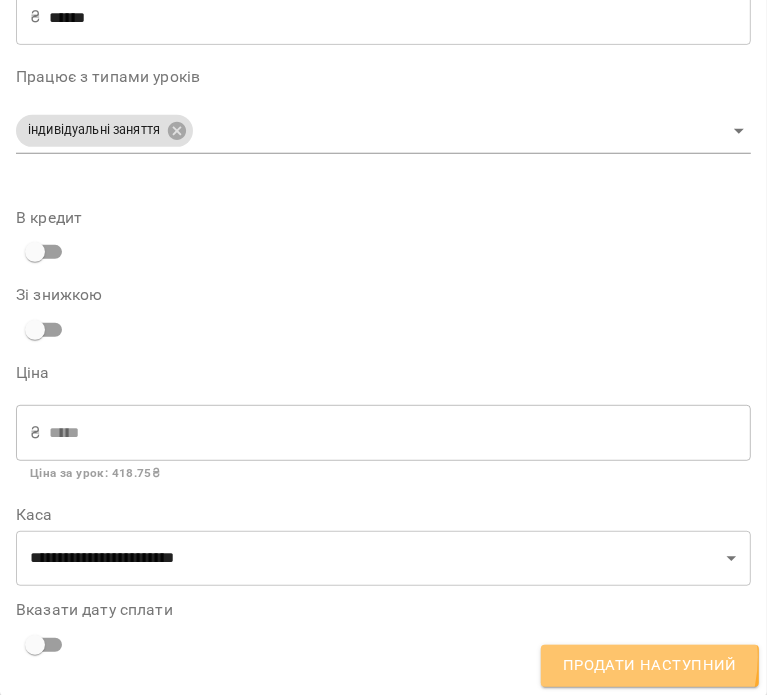 click on "Продати наступний" at bounding box center (650, 666) 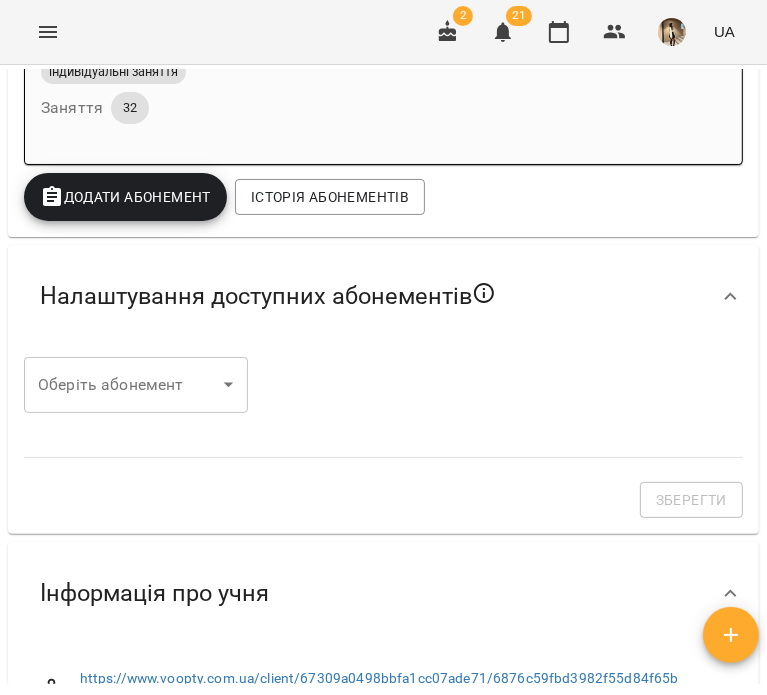 scroll, scrollTop: 458, scrollLeft: 0, axis: vertical 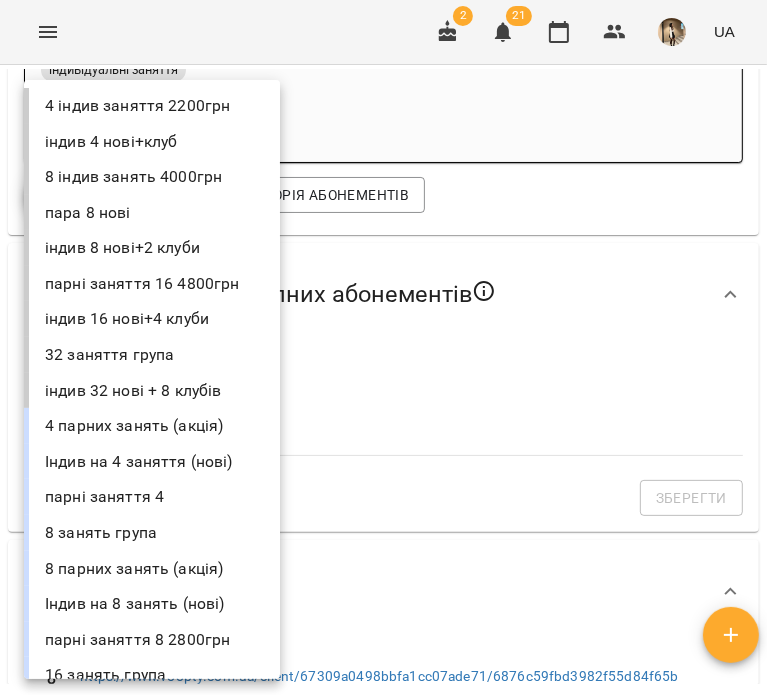 click on "For Business 2 21 UA Мої клієнти / Дерюгіна Дарʼя Дерюгіна Дарʼя 0 ₴ Баланс Поповнити рахунок Актуальні абонементи ( 1 ) індив 32 нові + 8 клубів 15 лип  -   Ціна 13400 ₴ індивідуальні заняття  Заняття 32 Додати Абонемент Історія абонементів Налаштування доступних абонементів Оберіть абонемент ​ Оберіть абонемент Зберегти Інформація про учня https://www.voopty.com.ua/client/67309a0498bbfa1cc07ade71/6876c59fbd3982f55d84f65b Особистий кабінет клієнта Мельник Ірина Анатоліївна dardin582@gmail.com +380997889997 Клієнт не підписаний на  ViberBot! Клієнт не підписаний на  jules_kostiuk_bot ! 03 бер 2002 З З" at bounding box center (383, 380) 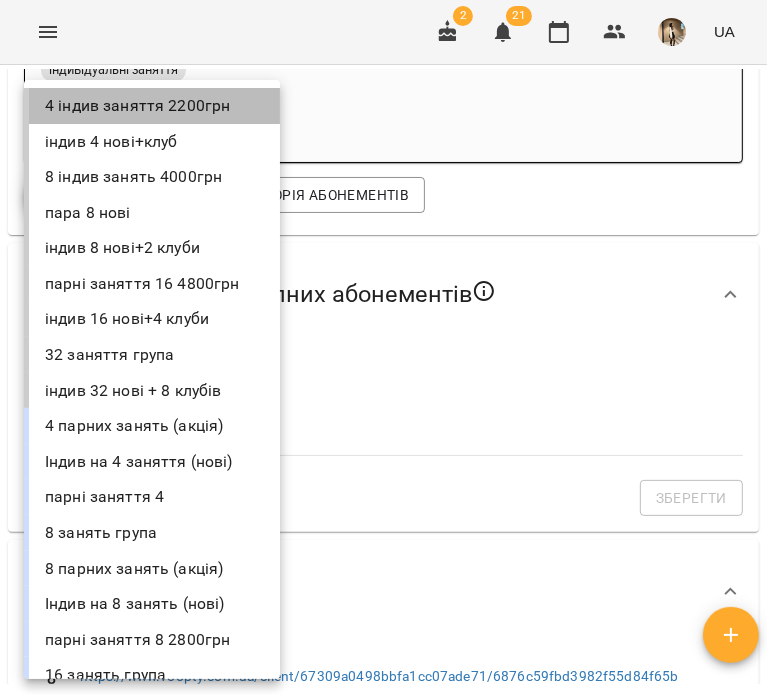click on "4 індив заняття 2200грн" at bounding box center (152, 106) 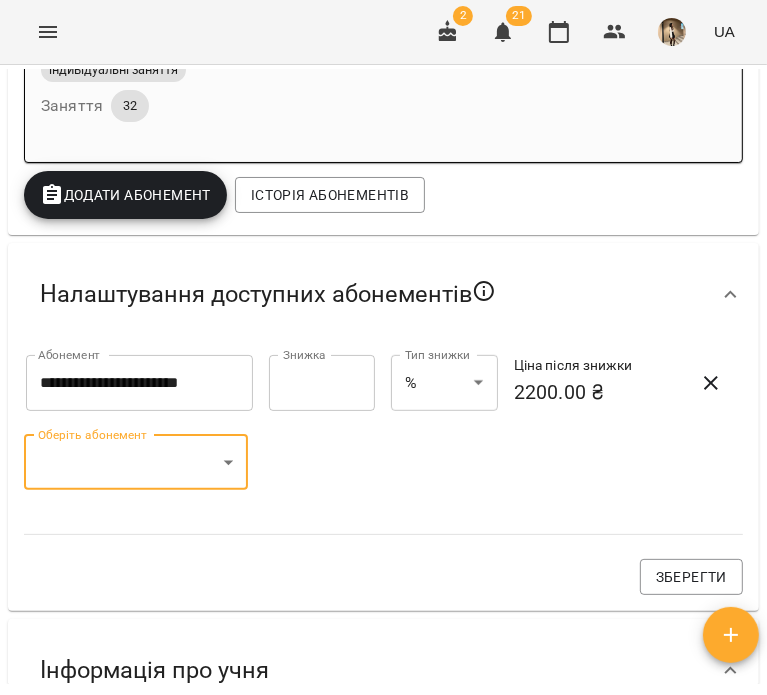 click on "**********" at bounding box center [383, 380] 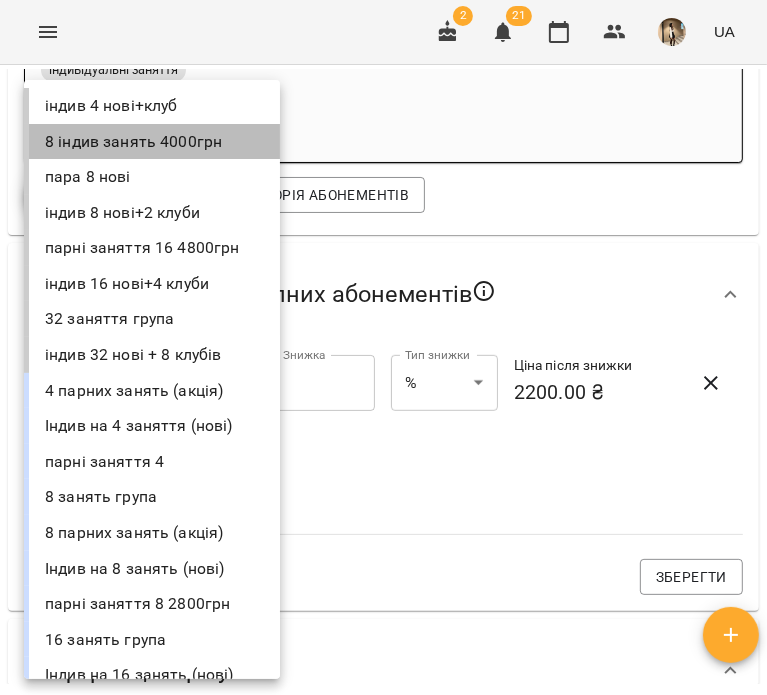 click on "8 індив занять 4000грн" at bounding box center (152, 142) 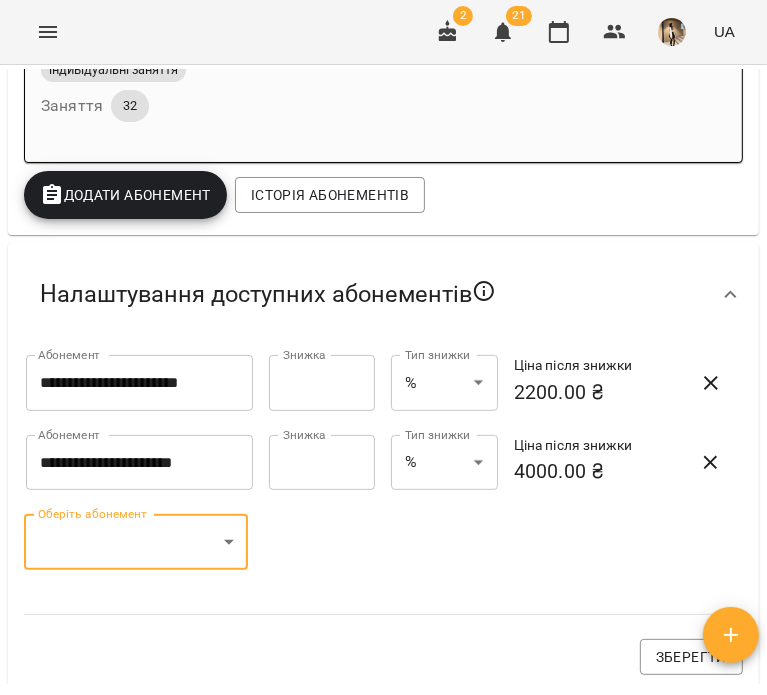 click on "**********" at bounding box center [383, 380] 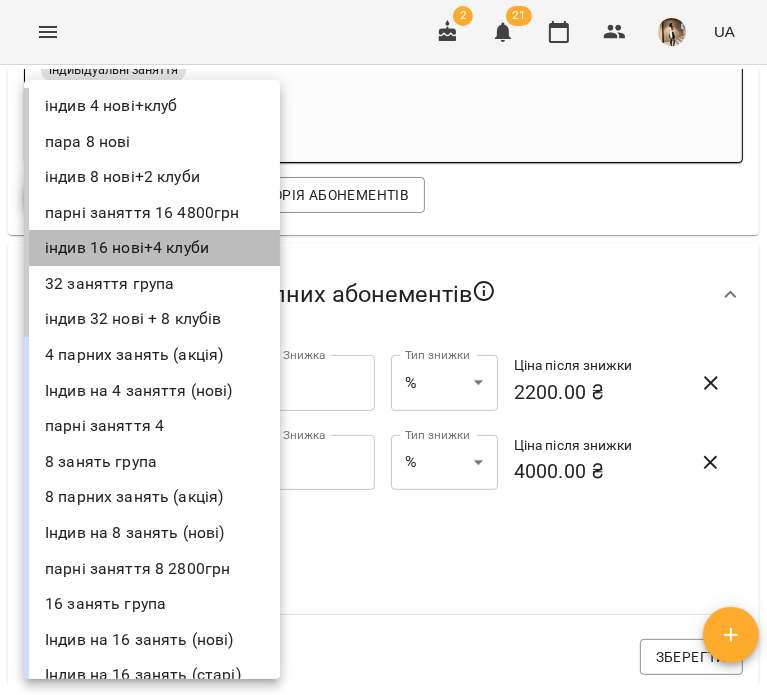 click on "індив 16 нові+4 клуби" at bounding box center [152, 248] 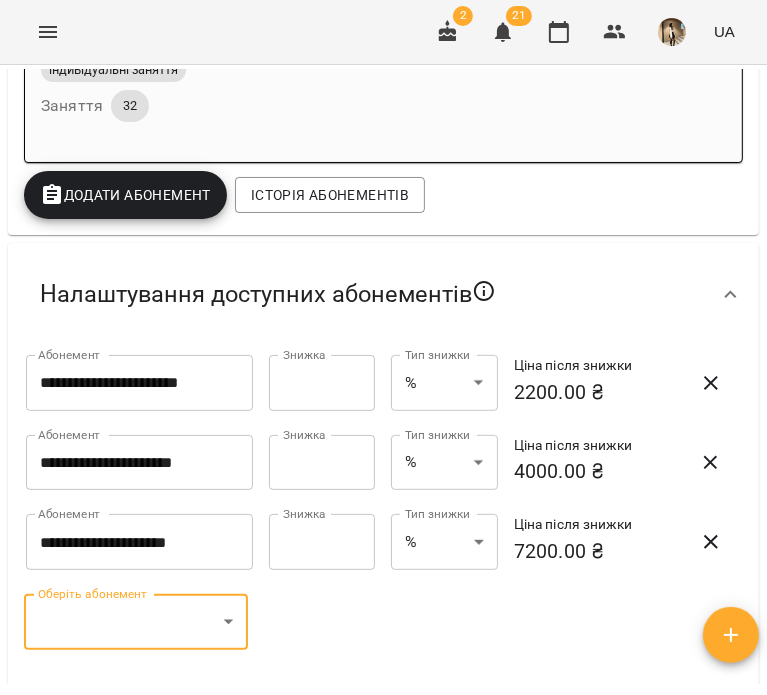 click on "**********" at bounding box center (383, 380) 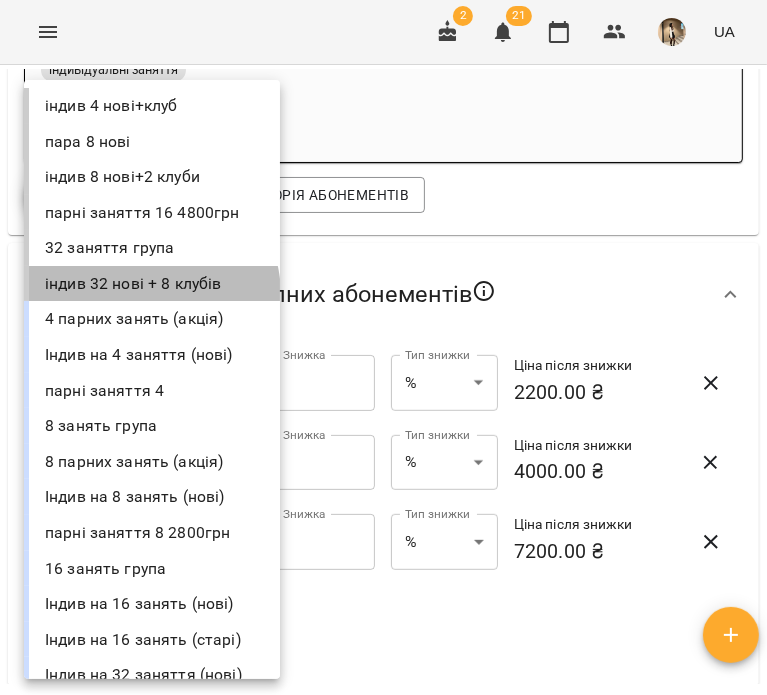 click on "індив 32 нові + 8 клубів" at bounding box center [152, 284] 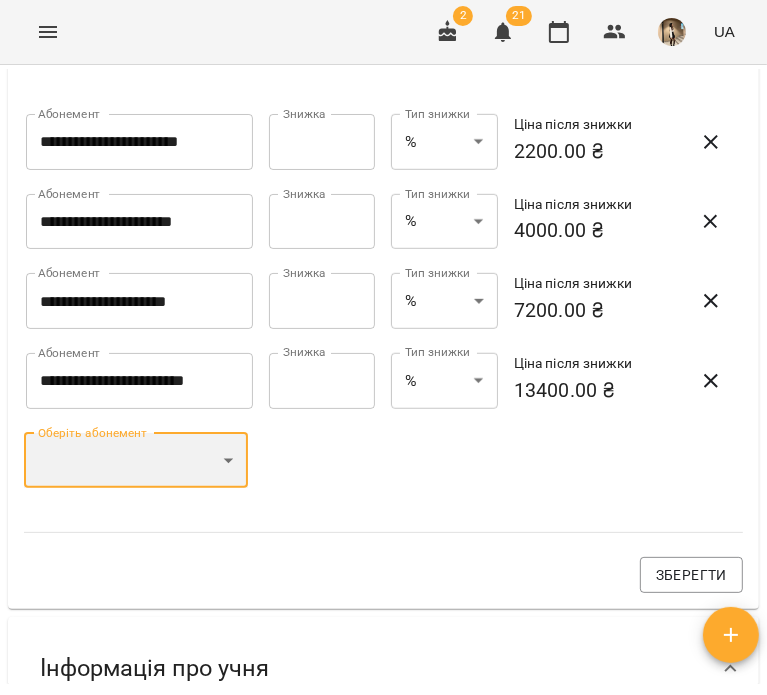 scroll, scrollTop: 701, scrollLeft: 0, axis: vertical 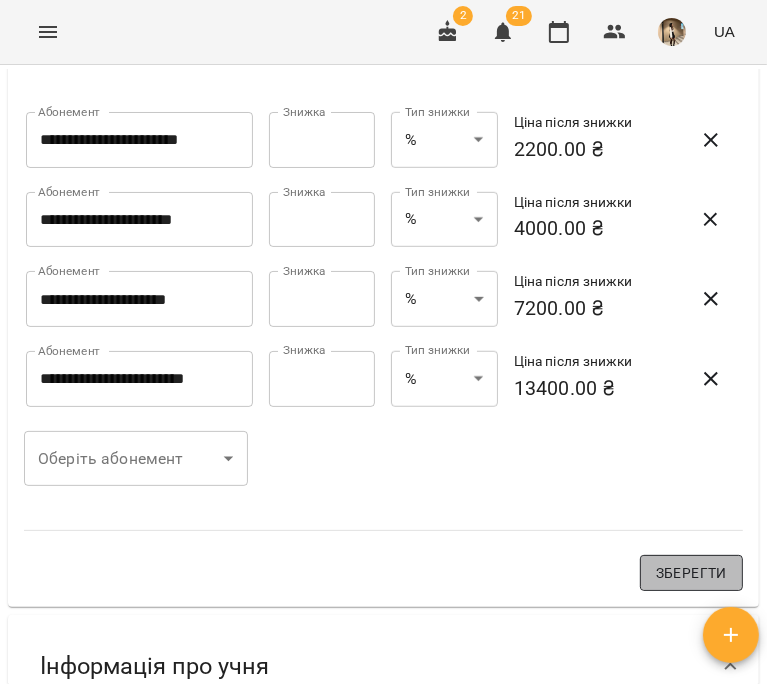 click on "Зберегти" at bounding box center (691, 573) 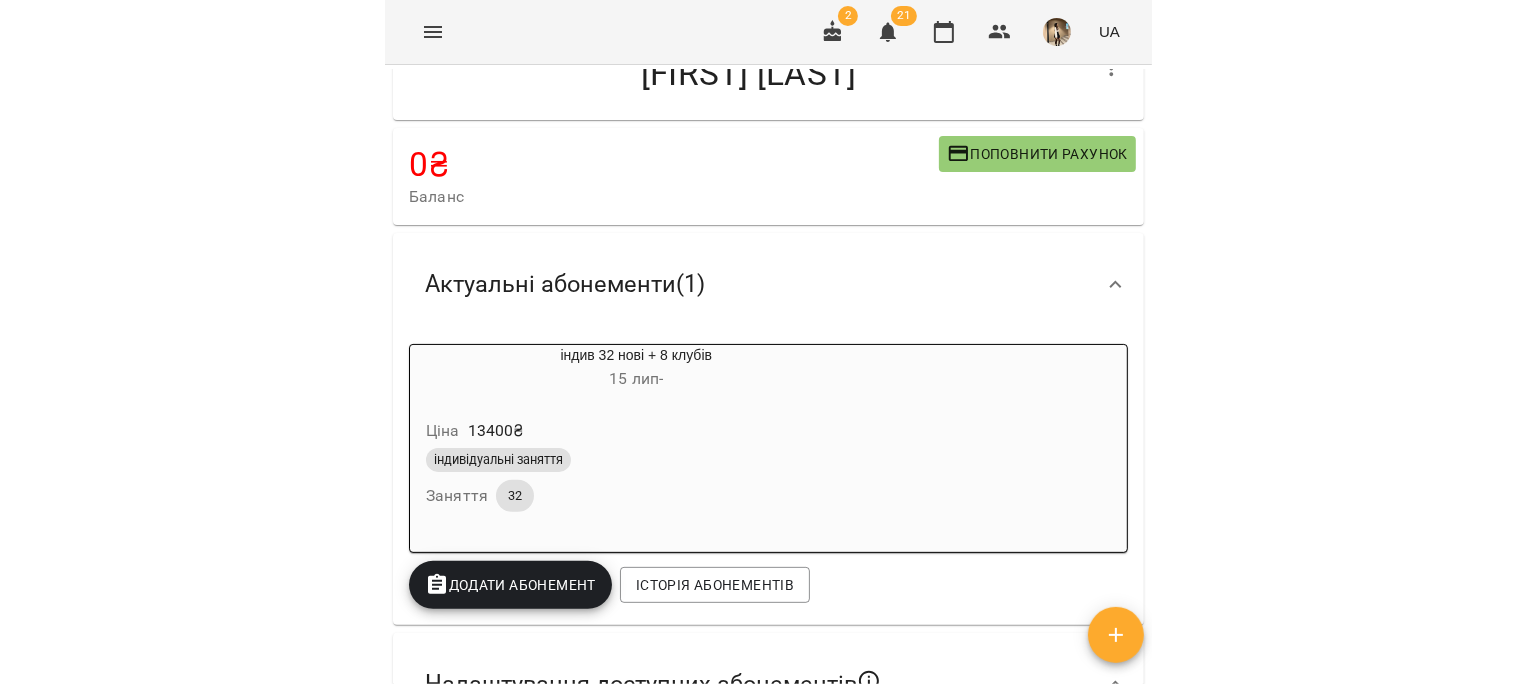 scroll, scrollTop: 0, scrollLeft: 0, axis: both 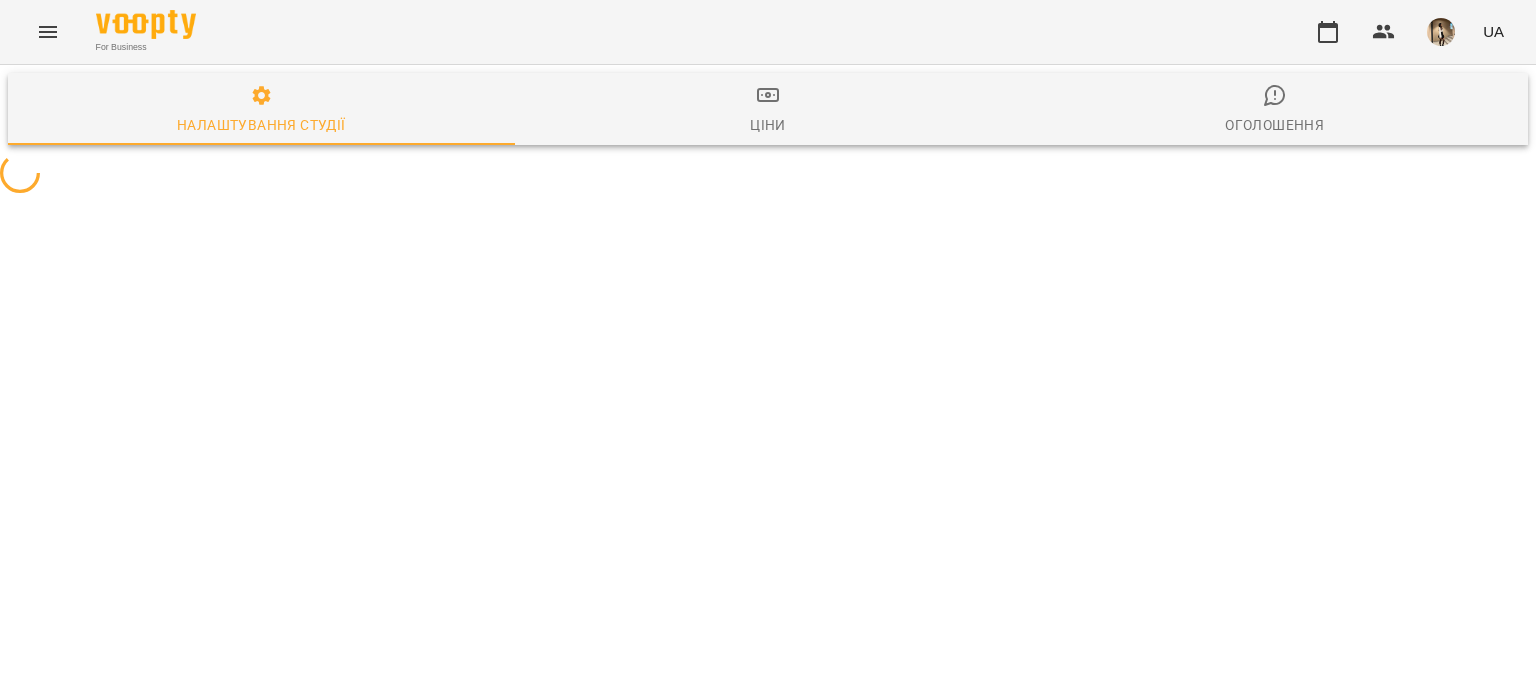 select on "**" 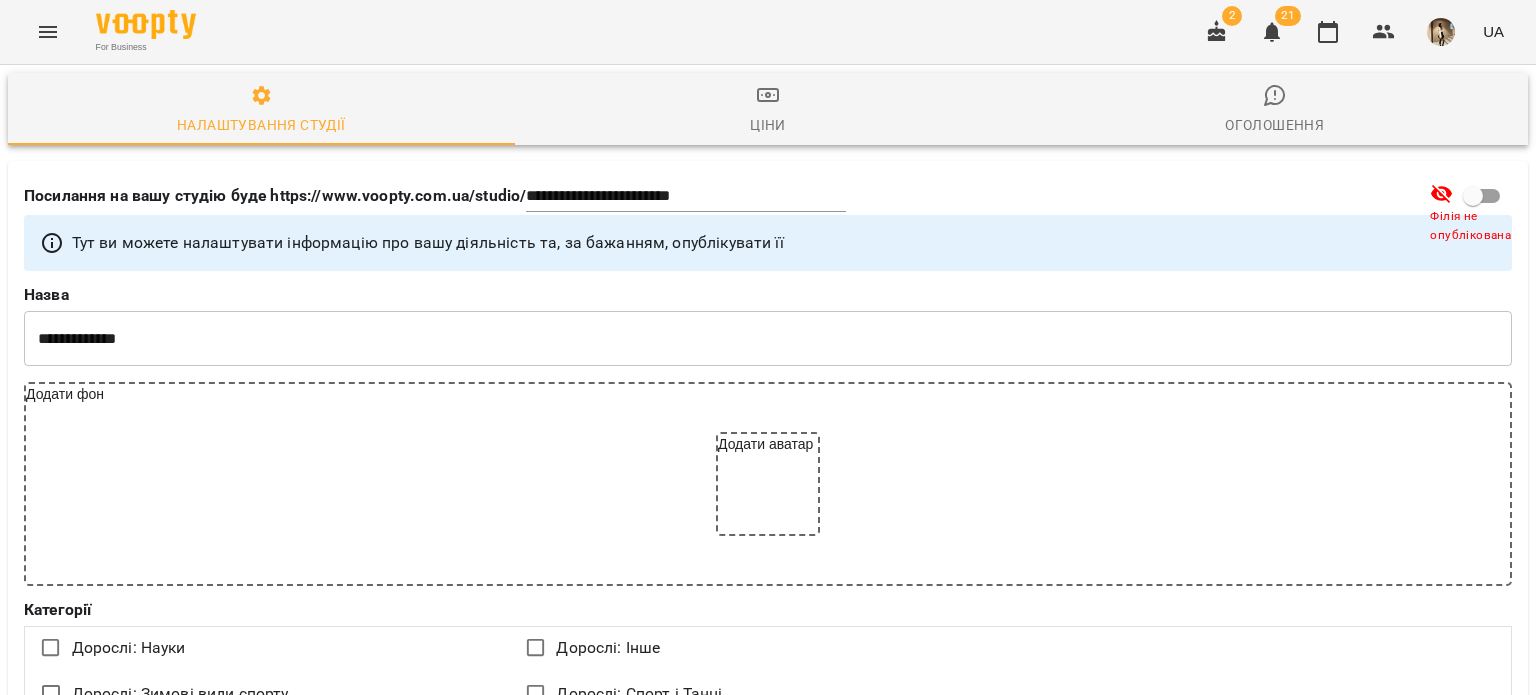 drag, startPoint x: 0, startPoint y: 0, endPoint x: 1006, endPoint y: 27, distance: 1006.36224 